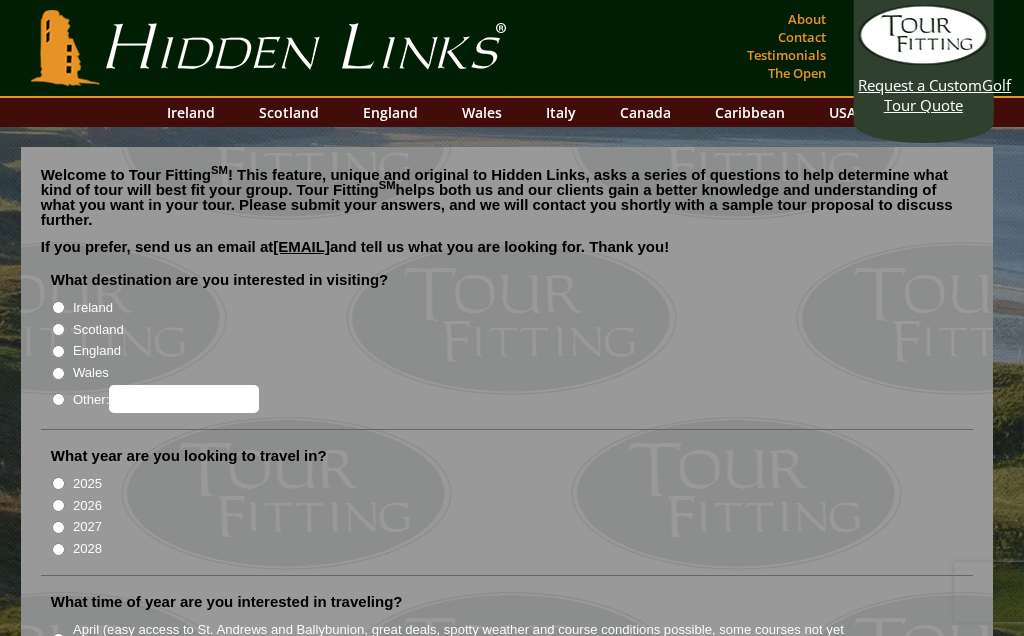 click on "Scotland" at bounding box center [58, 329] 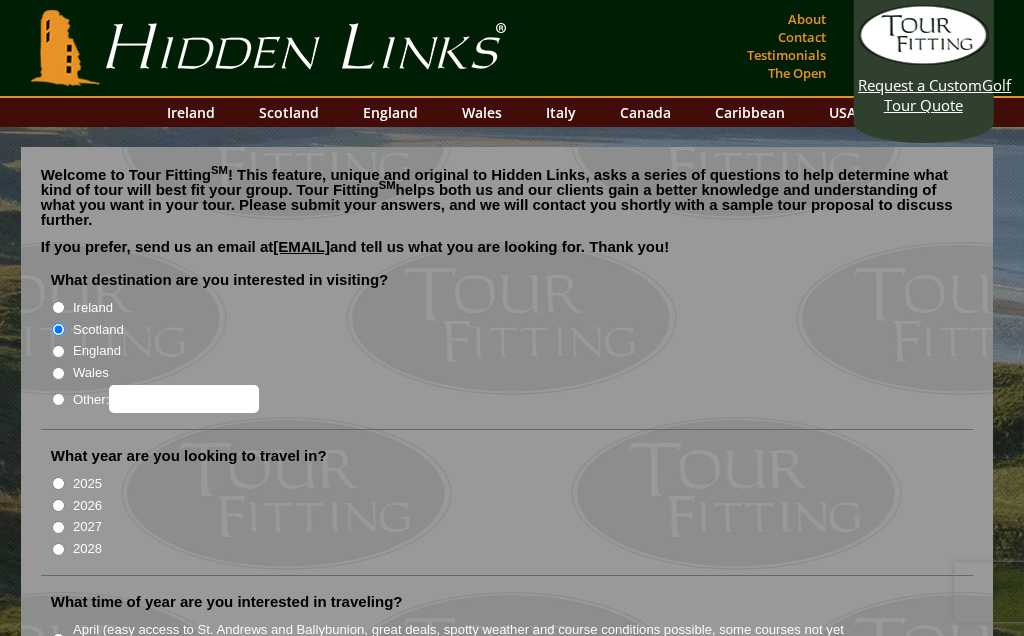 scroll, scrollTop: 0, scrollLeft: 0, axis: both 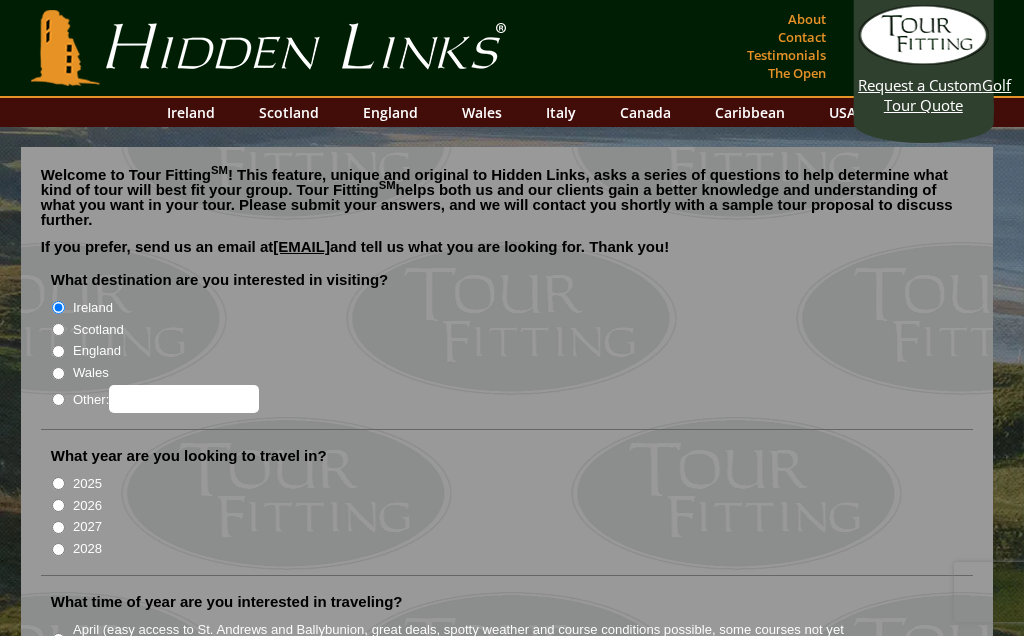 click on "Scotland" at bounding box center (58, 329) 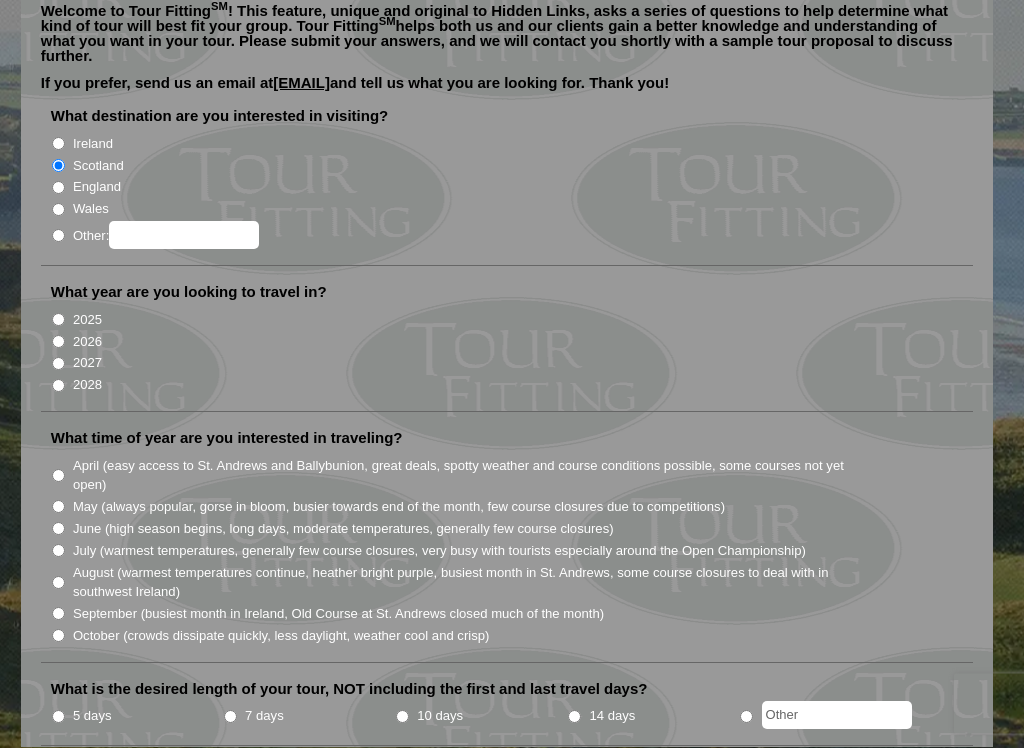 scroll, scrollTop: 165, scrollLeft: 0, axis: vertical 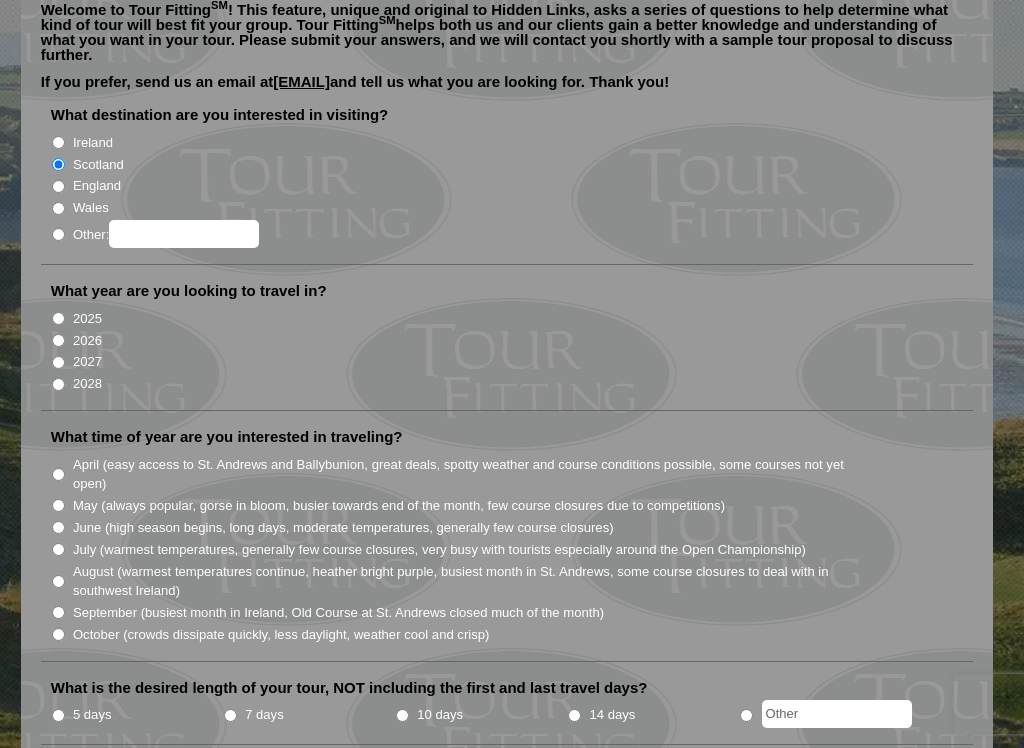 click on "2026" at bounding box center [58, 340] 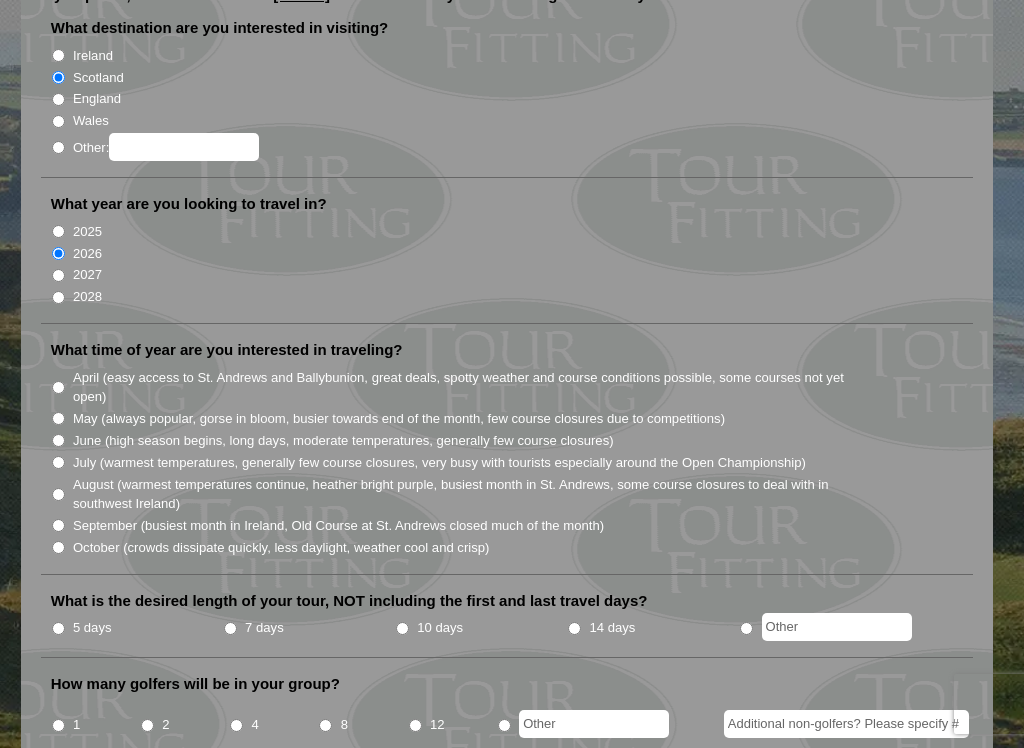 scroll, scrollTop: 264, scrollLeft: 0, axis: vertical 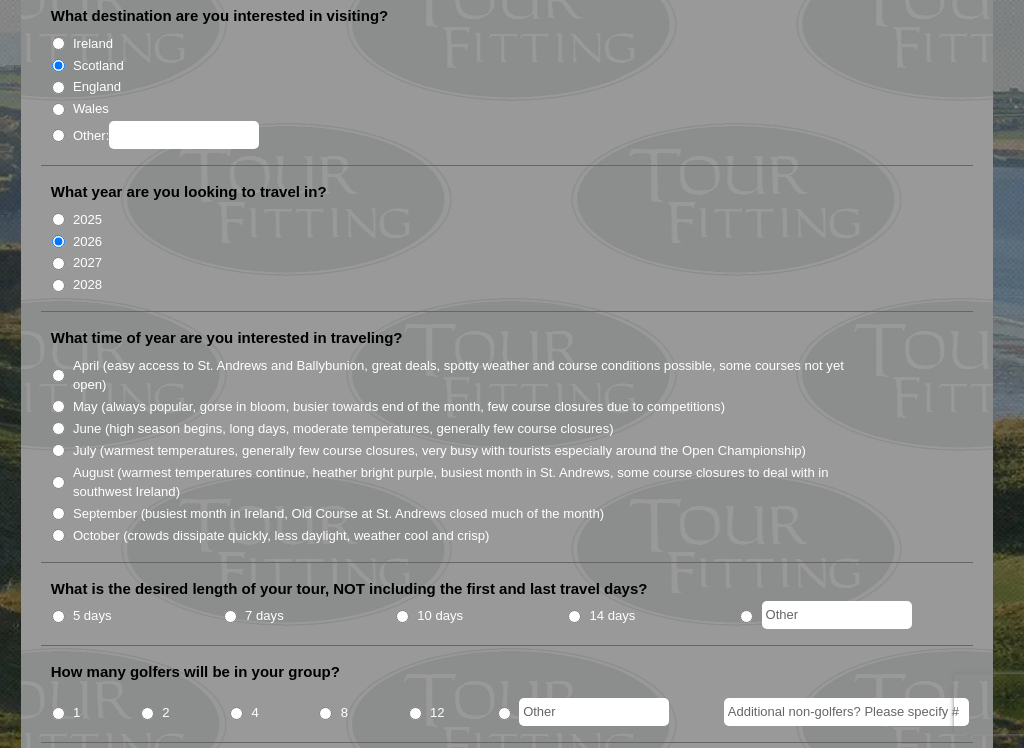 click on "August (warmest temperatures continue, heather bright purple, busiest month in St. Andrews, some course closures to deal with in southwest Ireland)" at bounding box center [58, 482] 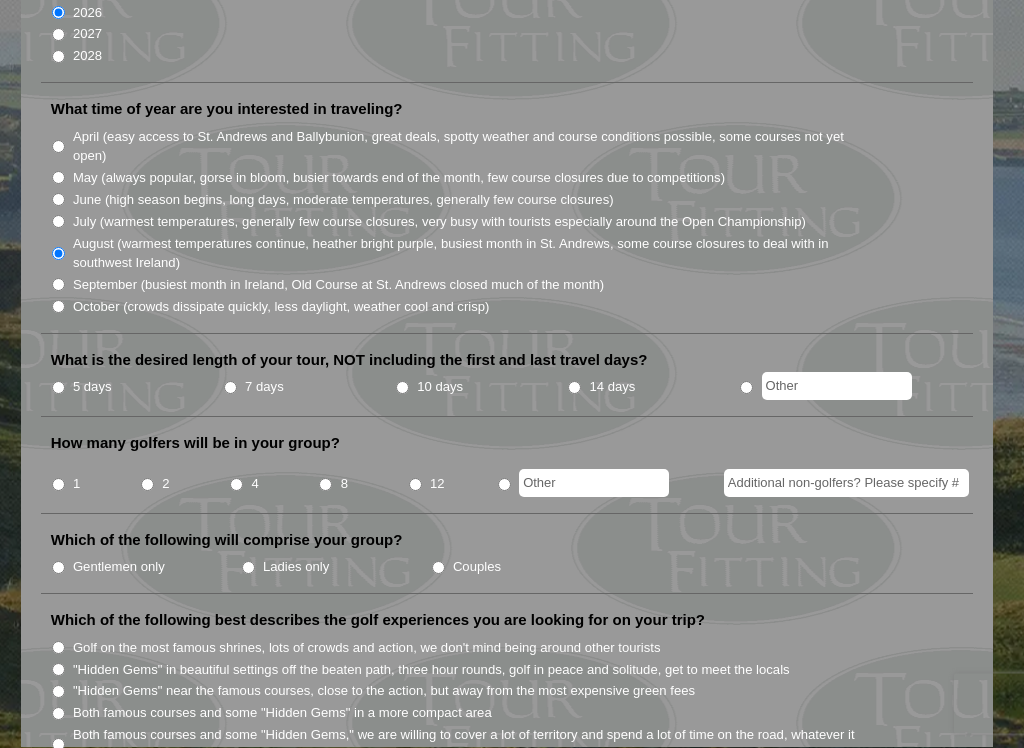 scroll, scrollTop: 494, scrollLeft: 0, axis: vertical 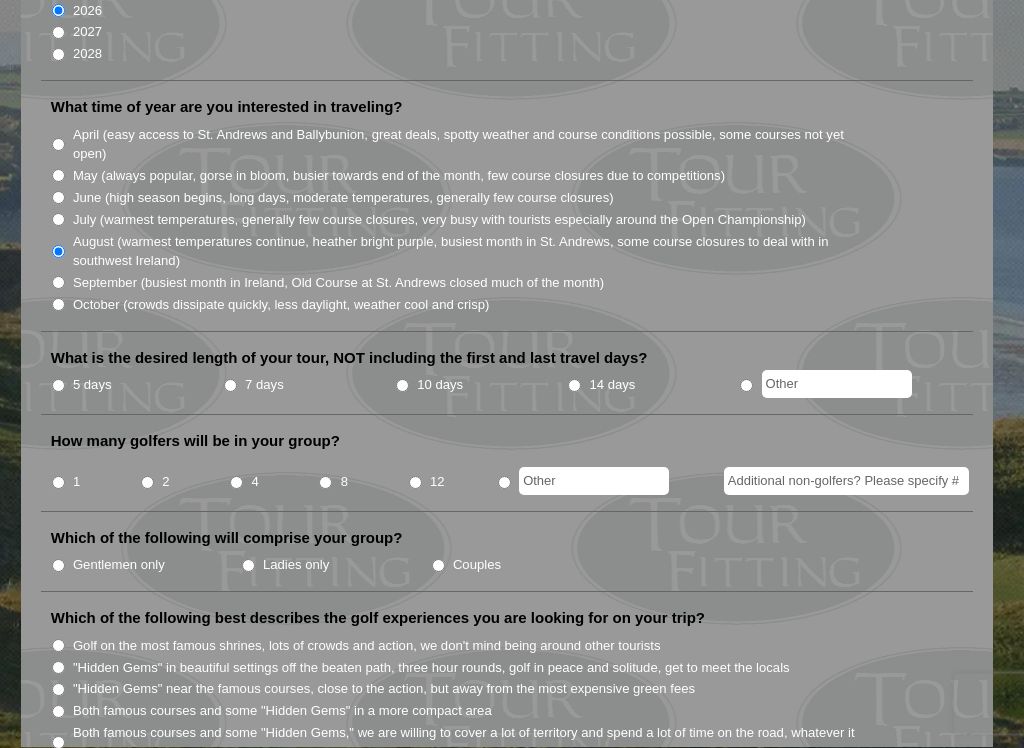 click on "7 days" at bounding box center (309, 386) 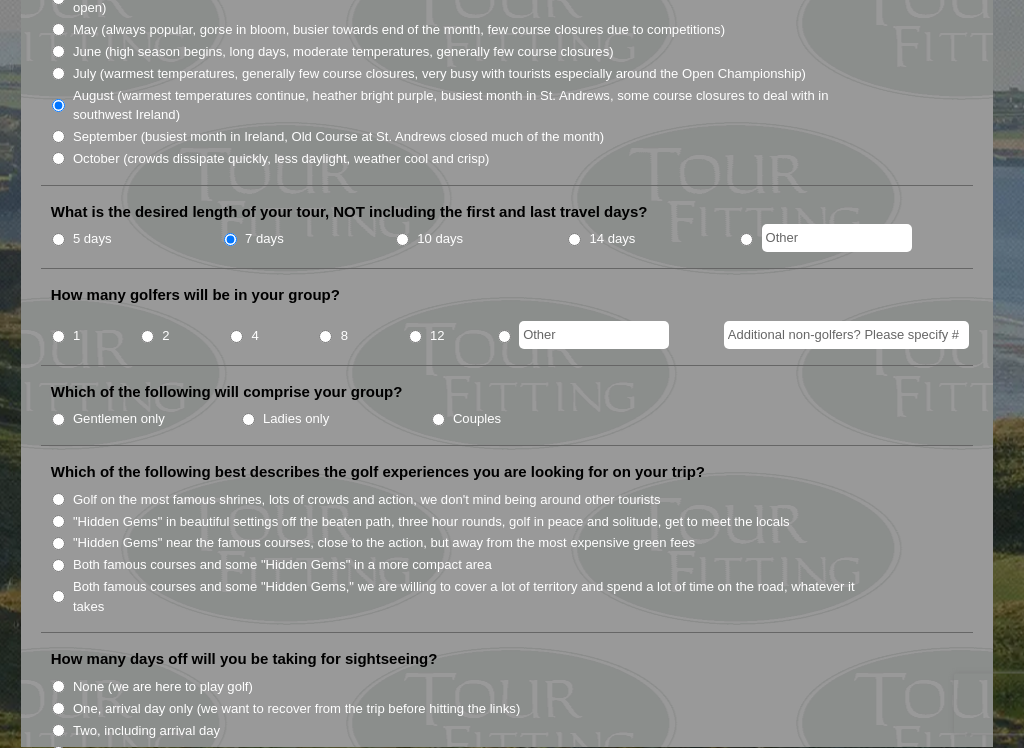 scroll, scrollTop: 649, scrollLeft: 0, axis: vertical 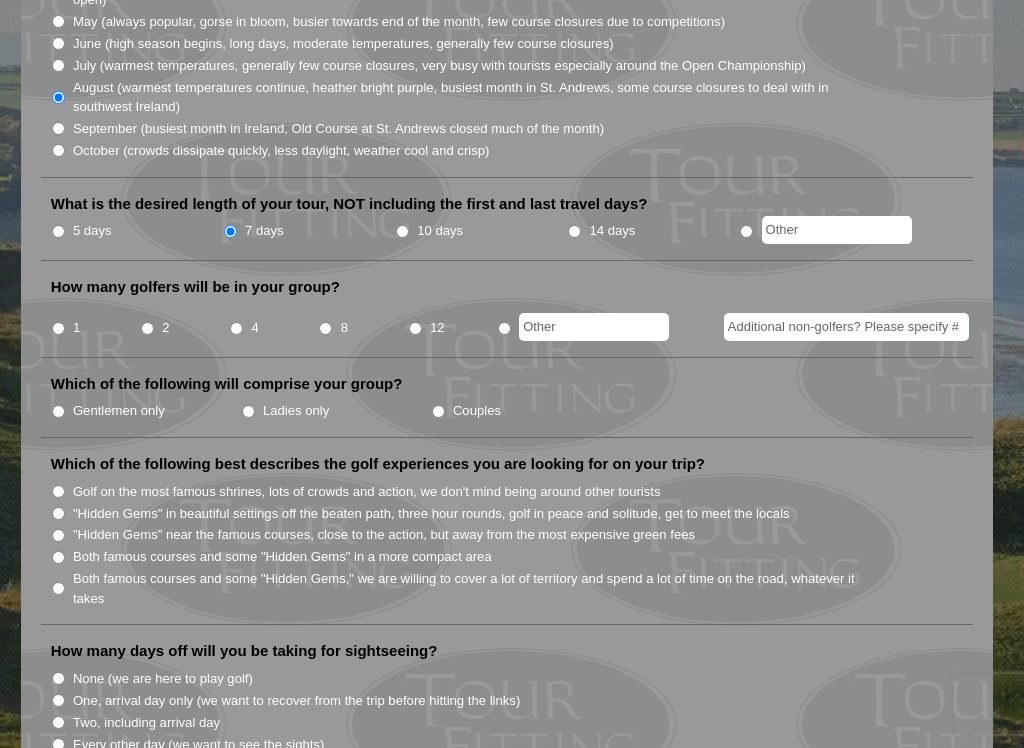 click on "2" at bounding box center [184, 321] 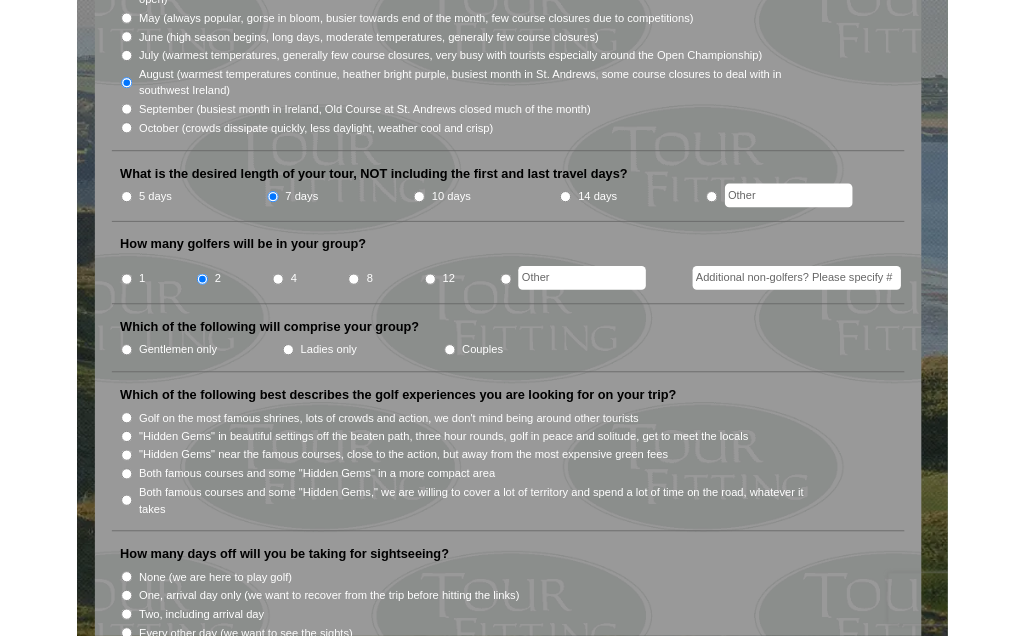 scroll, scrollTop: 705, scrollLeft: 0, axis: vertical 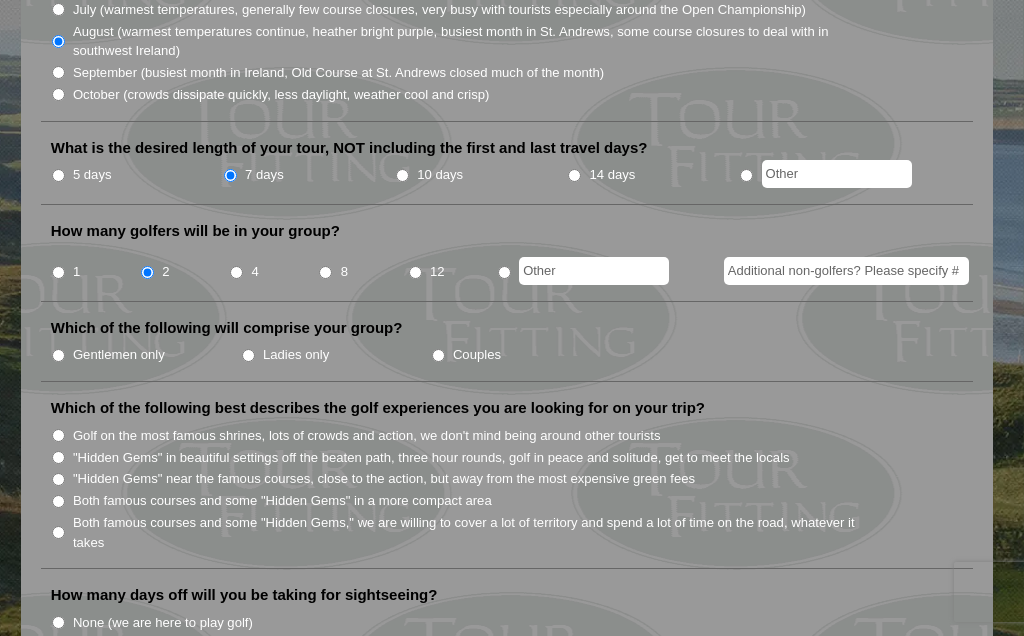 click on "Which of the following will comprise your group?
Gentlemen only
Ladies only
Couples" at bounding box center (507, 350) 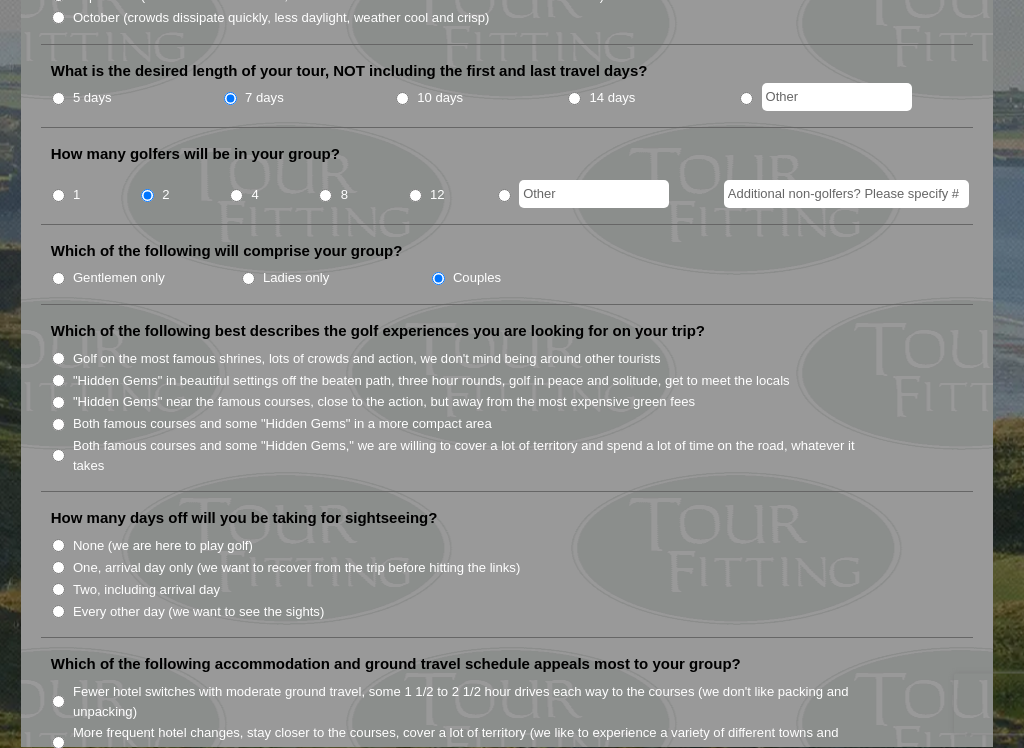 scroll, scrollTop: 784, scrollLeft: 0, axis: vertical 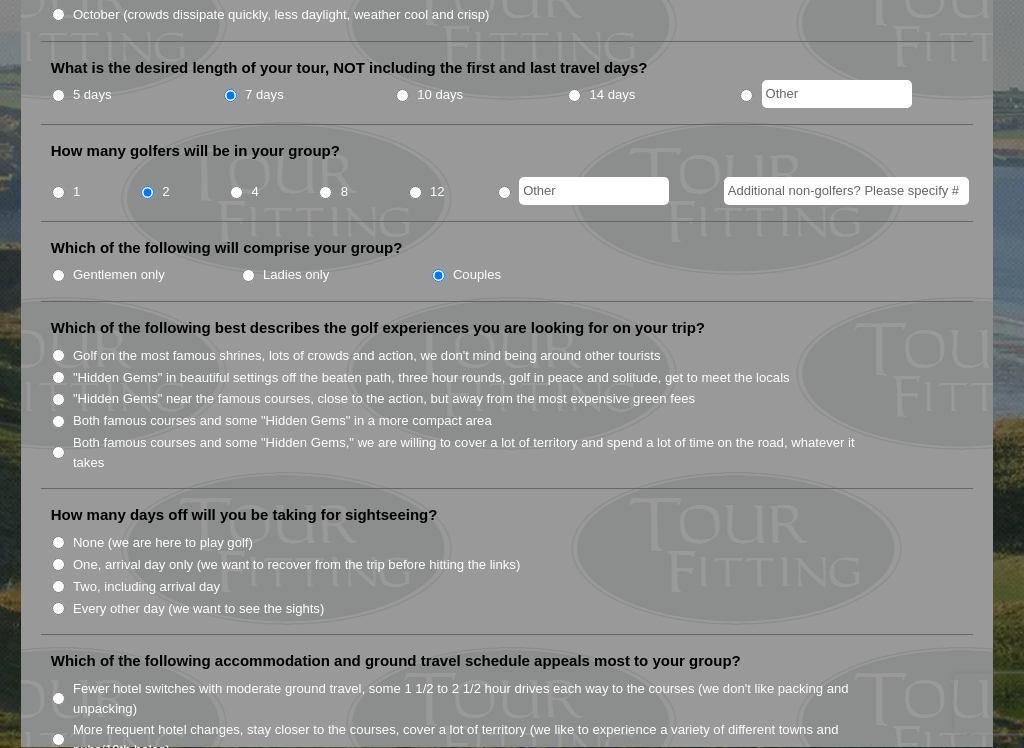 click on "Golf on the most famous shrines, lots of crowds and action, we don't mind being around other tourists" at bounding box center (58, 356) 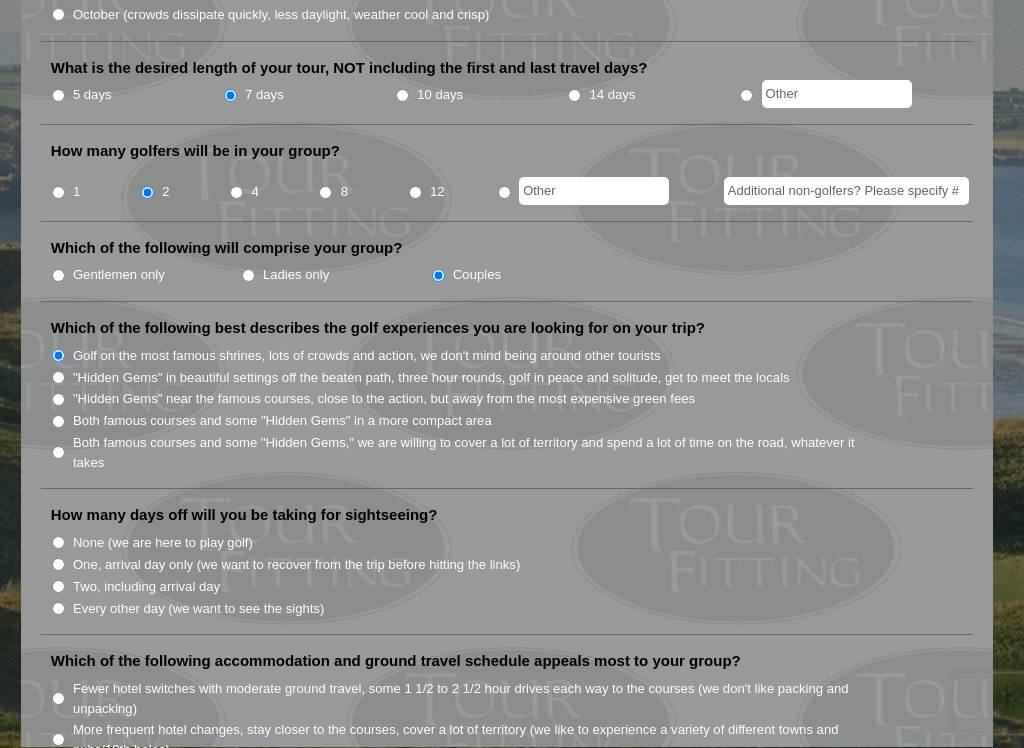 click on ""Hidden Gems" in beautiful settings off the beaten path, three hour rounds, golf in peace and solitude, get to meet the locals" at bounding box center [58, 378] 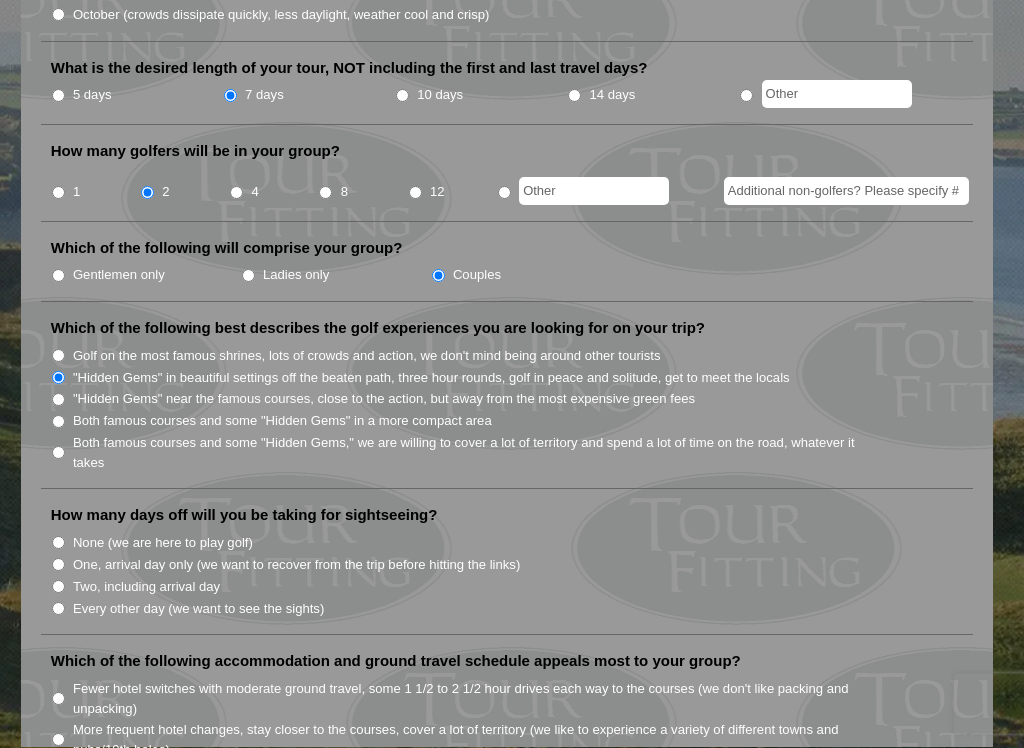 click on "Both famous courses and some "Hidden Gems" in a more compact area" at bounding box center (58, 422) 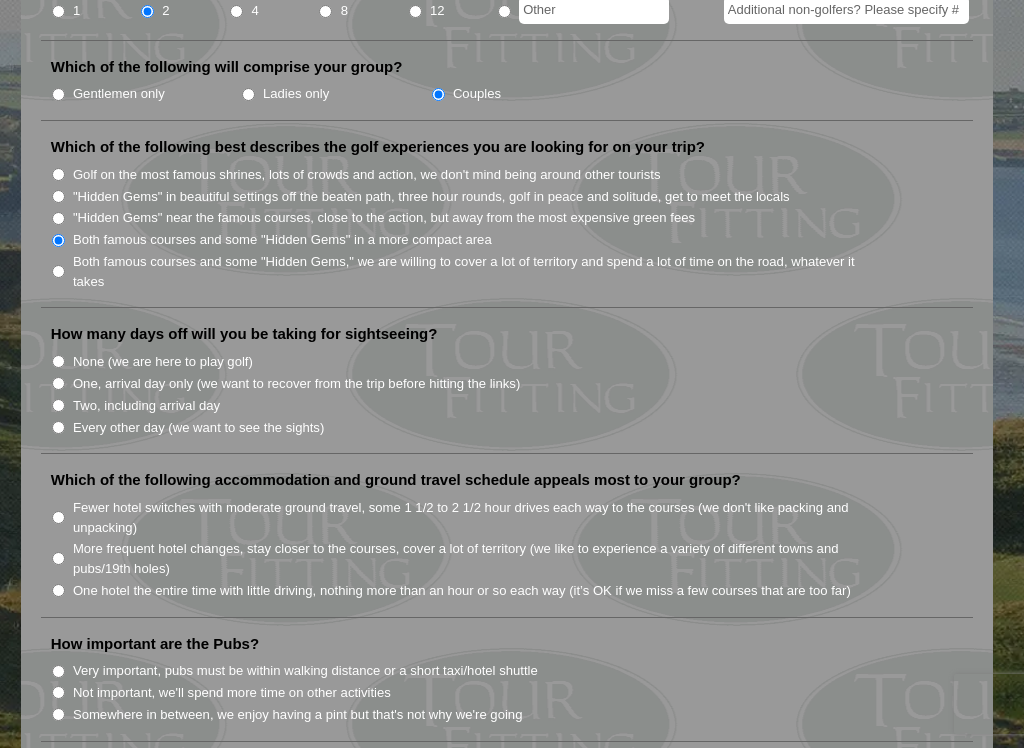 scroll, scrollTop: 970, scrollLeft: 0, axis: vertical 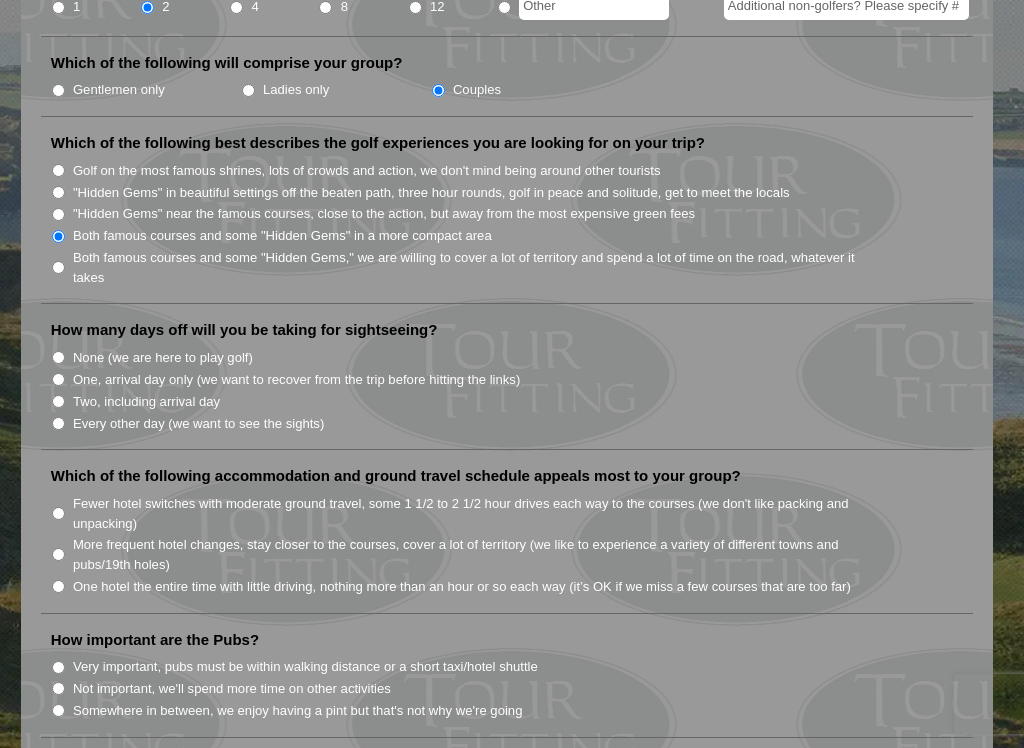 click on "Both famous courses and some "Hidden Gems," we are willing to cover a lot of territory and spend a lot of time on the road, whatever it takes" at bounding box center [58, 267] 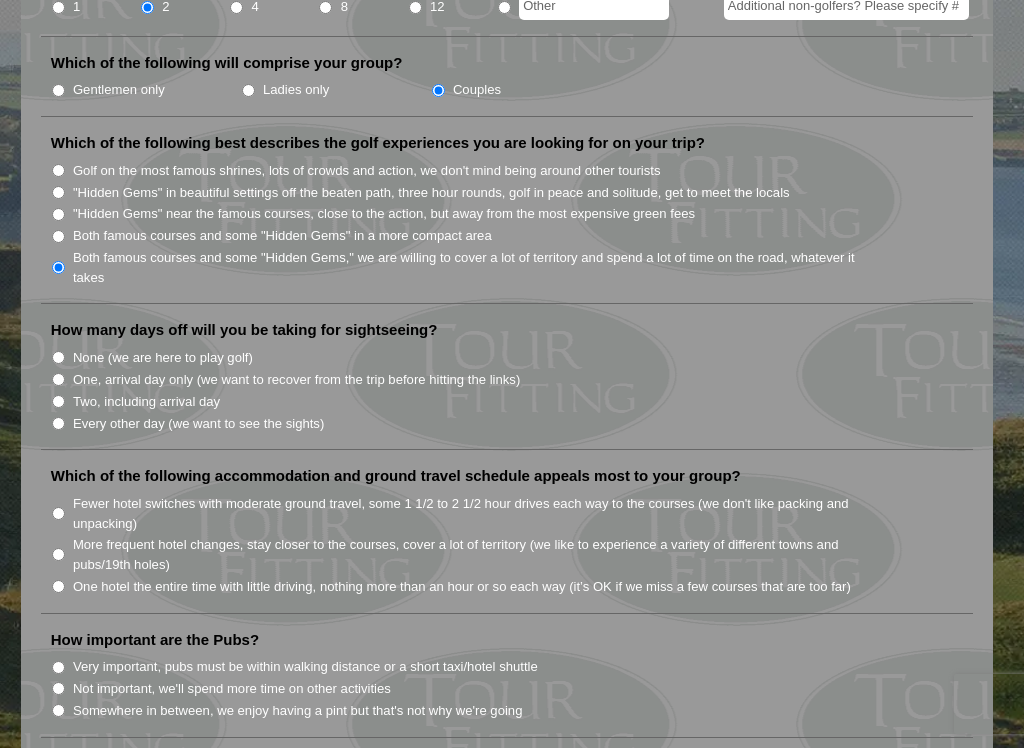 click on "Every other day (we want to see the sights)" at bounding box center (58, 423) 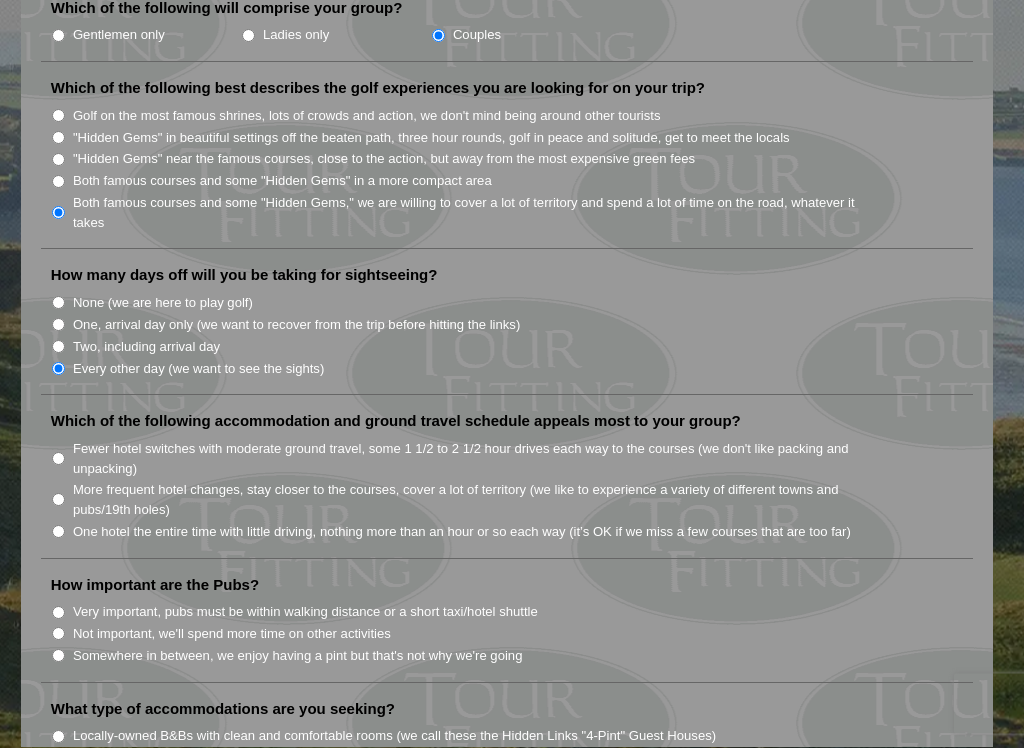 scroll, scrollTop: 1077, scrollLeft: 0, axis: vertical 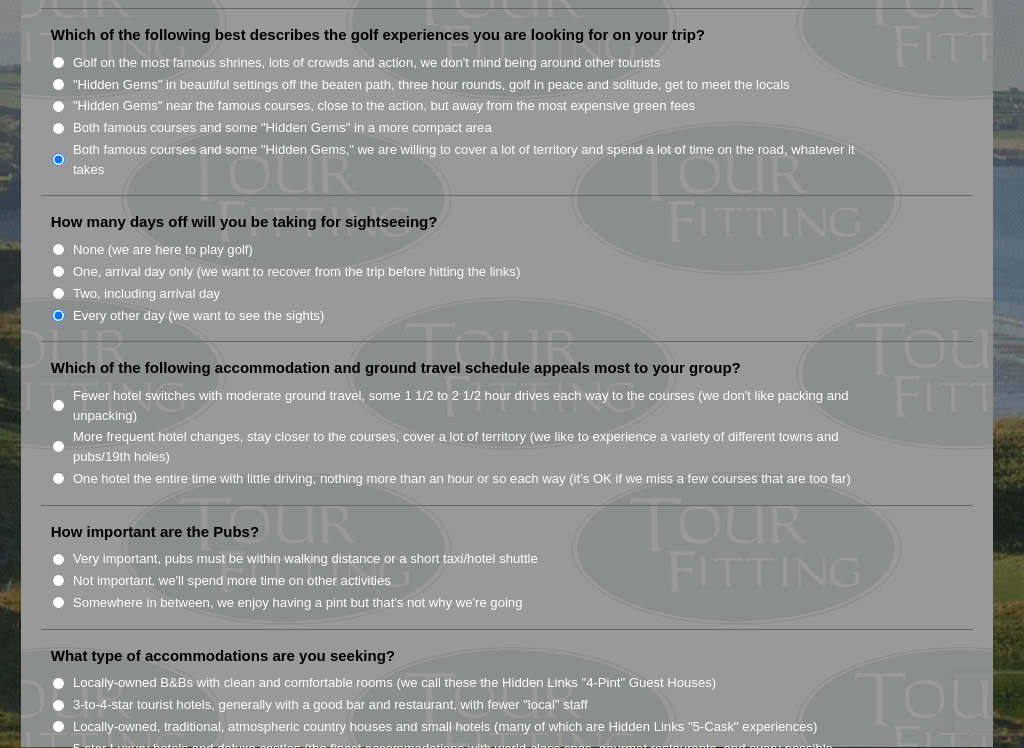 click on "Fewer hotel switches with moderate ground travel, some 1 1/2 to 2 1/2 hour drives each way to the courses (we don't like packing and unpacking)" at bounding box center [467, 406] 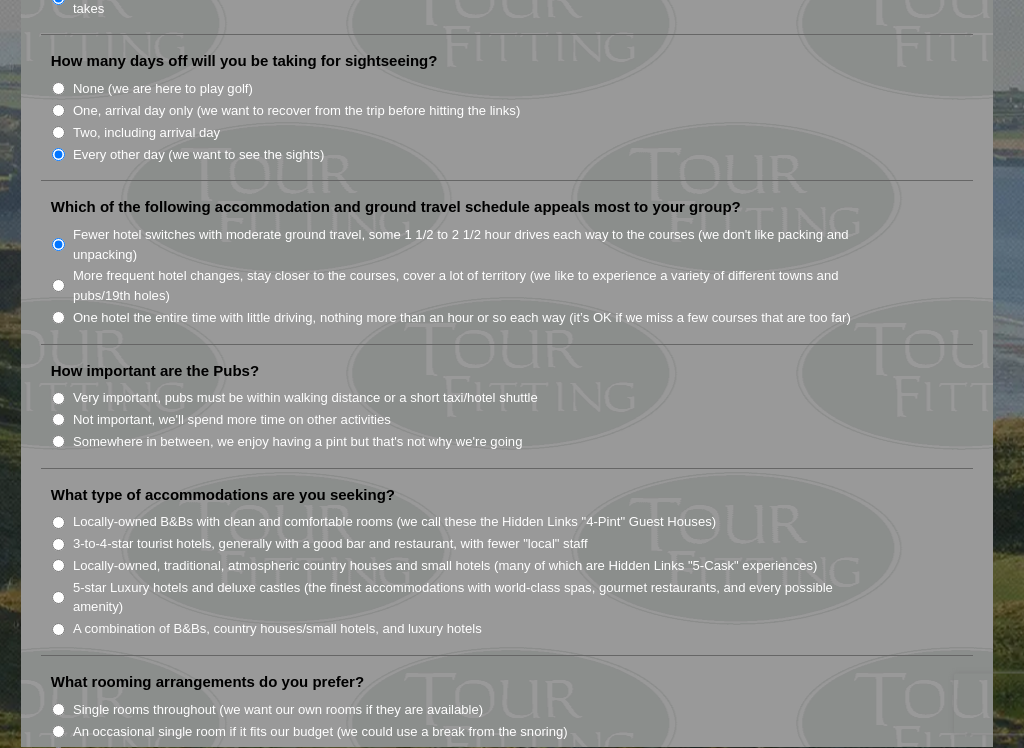 scroll, scrollTop: 1239, scrollLeft: 0, axis: vertical 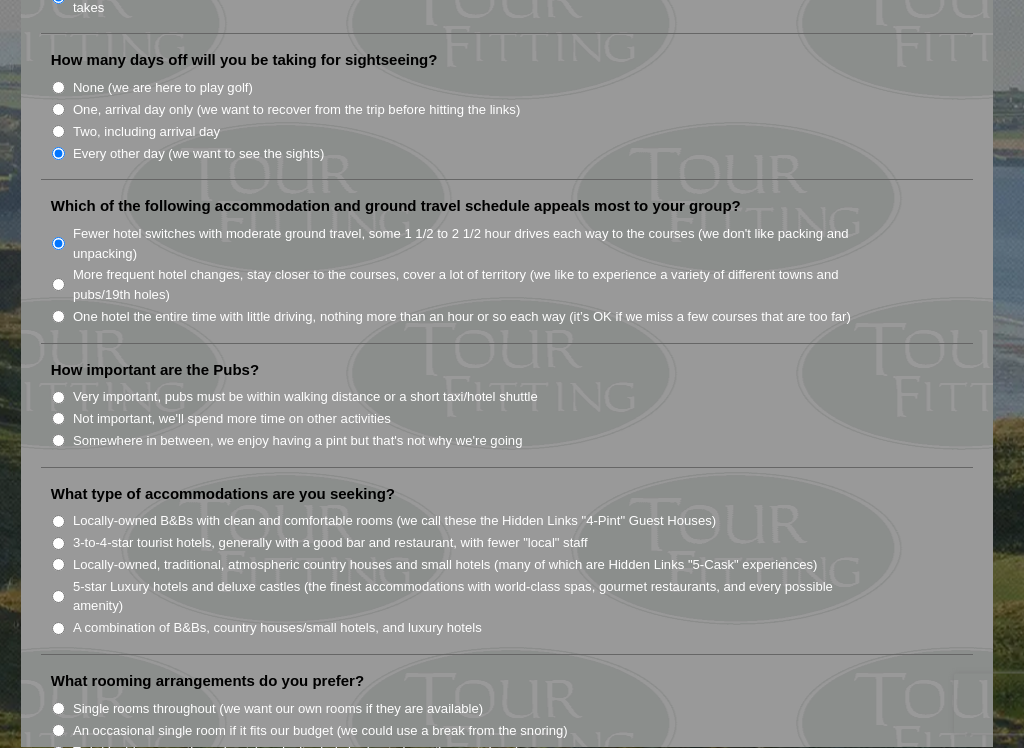click on "Very important, pubs must be within walking distance or a short taxi/hotel shuttle" at bounding box center (515, 397) 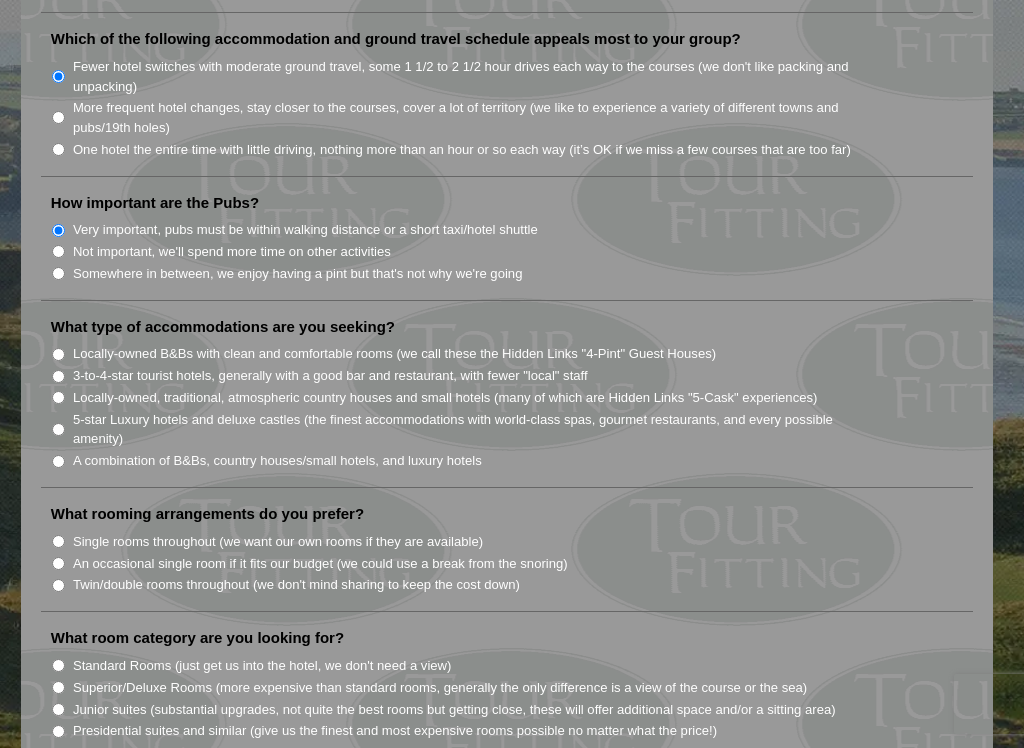 scroll, scrollTop: 1411, scrollLeft: 0, axis: vertical 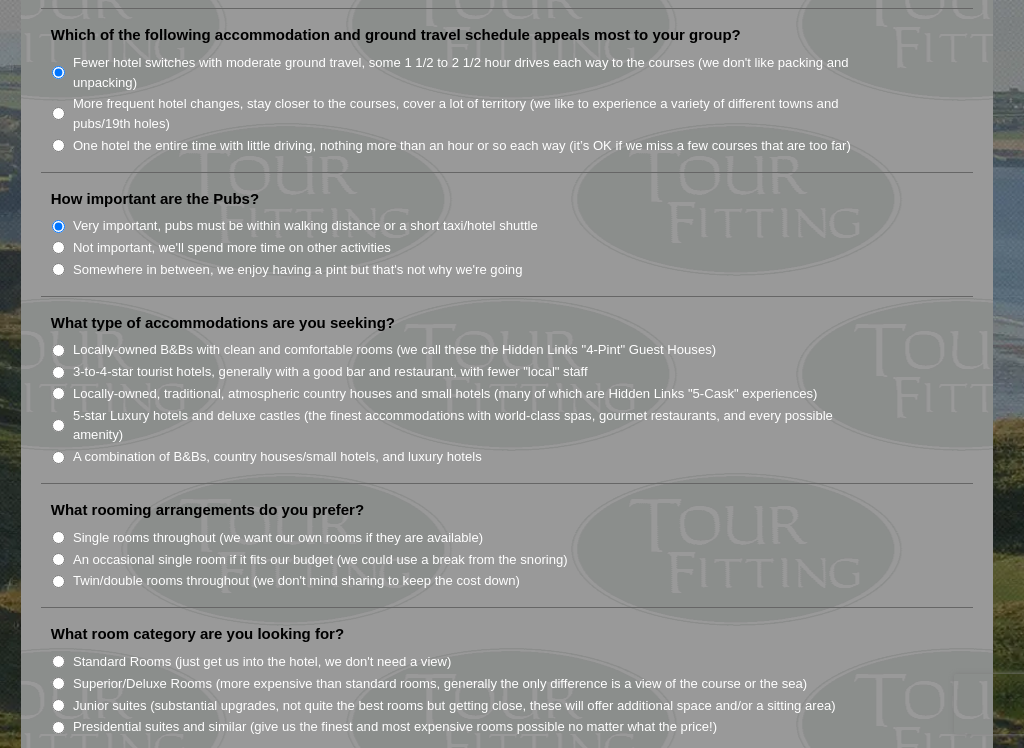 click on "3-to-4-star tourist hotels, generally with a good bar and restaurant, with fewer "local" staff" at bounding box center [58, 372] 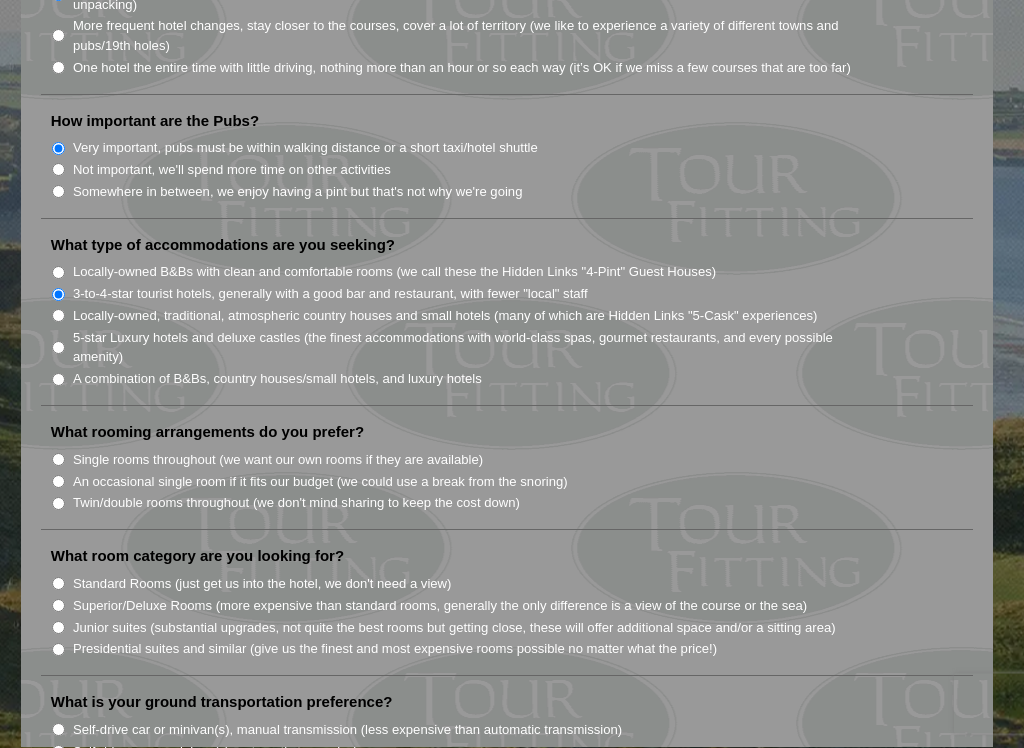 scroll, scrollTop: 1490, scrollLeft: 0, axis: vertical 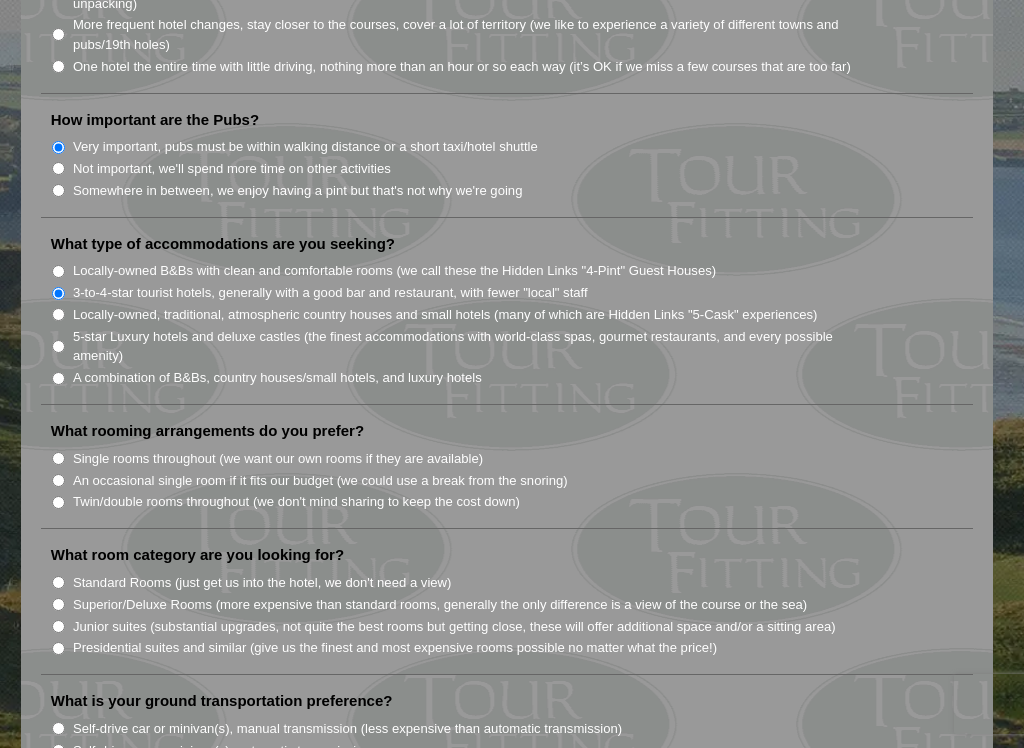 click on "A combination of B&Bs, country houses/small hotels, and luxury hotels" at bounding box center (277, 378) 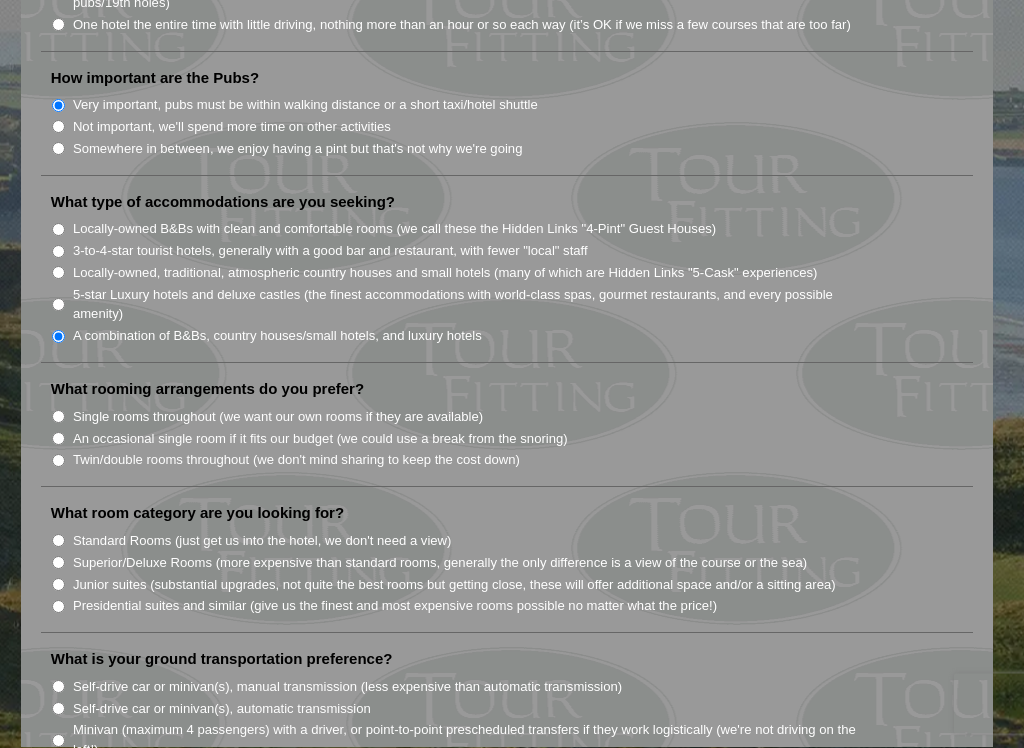 scroll, scrollTop: 1532, scrollLeft: 0, axis: vertical 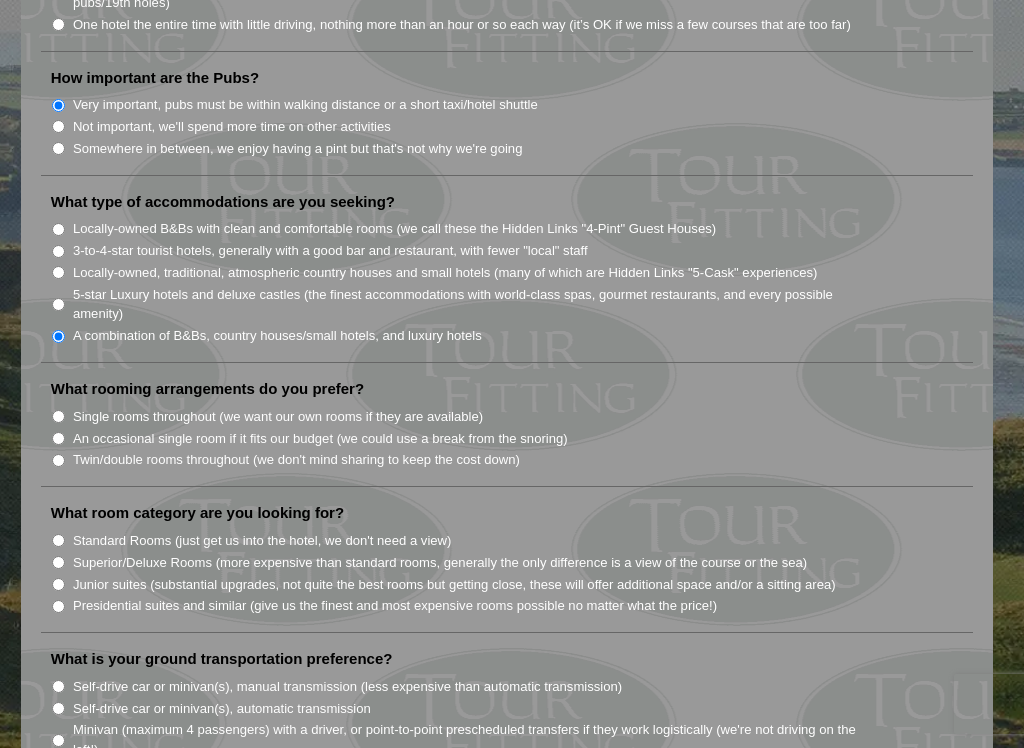 click on "3-to-4-star tourist hotels, generally with a good bar and restaurant, with fewer "local" staff" at bounding box center (58, 251) 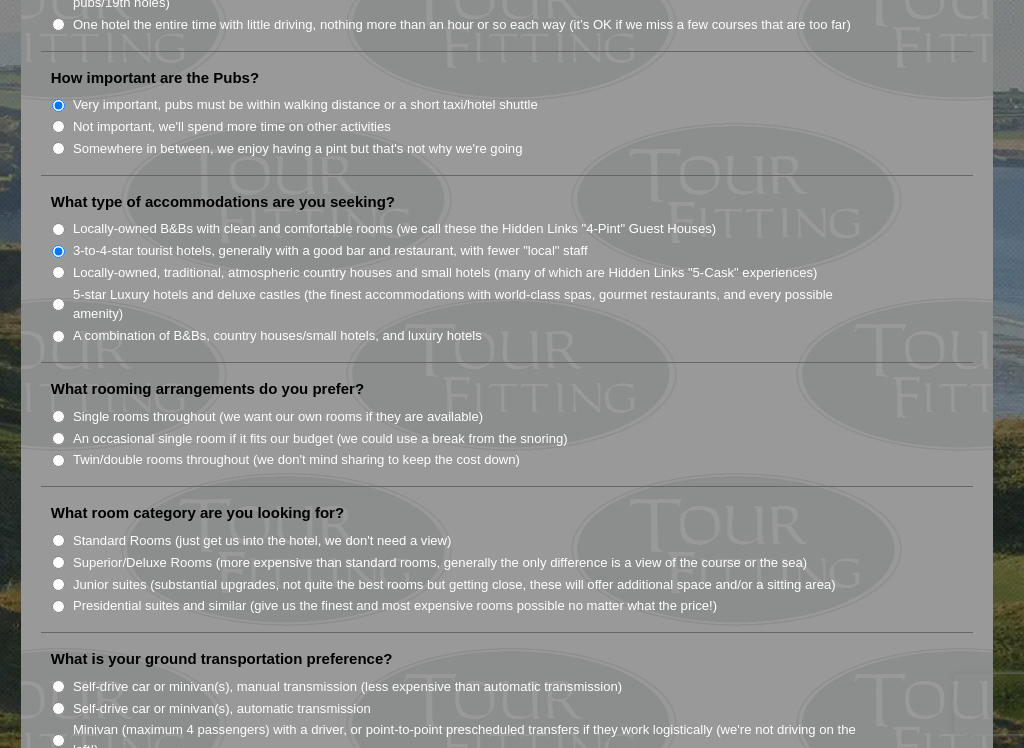 click on "Single rooms throughout (we want our own rooms if they are available)" at bounding box center [515, 416] 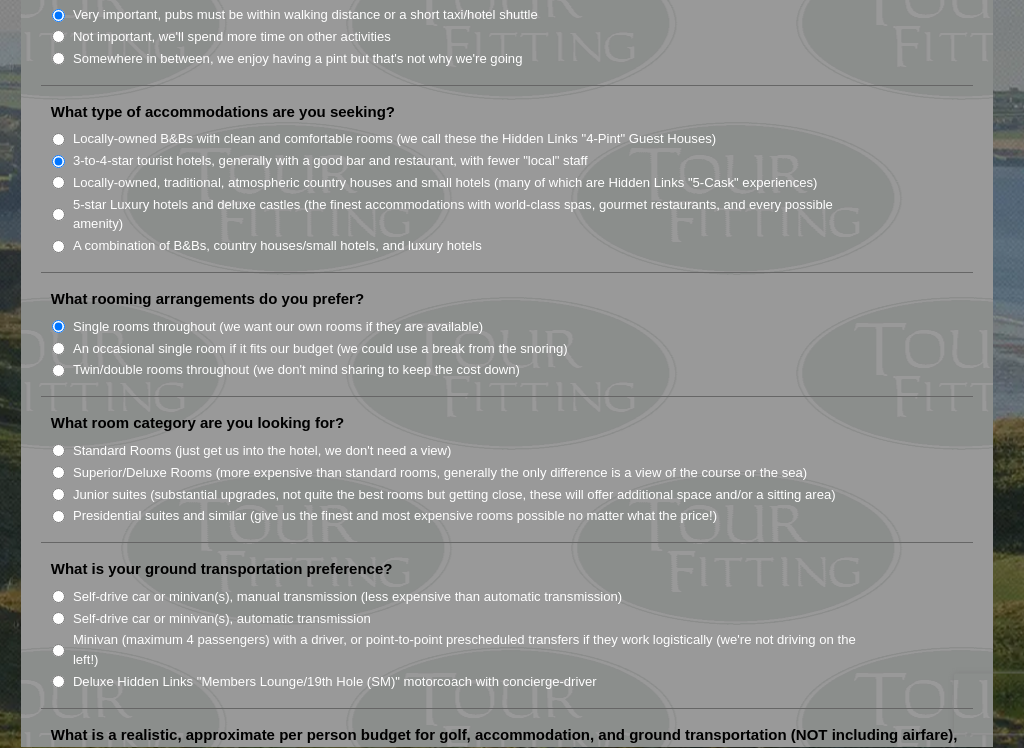 scroll, scrollTop: 1636, scrollLeft: 0, axis: vertical 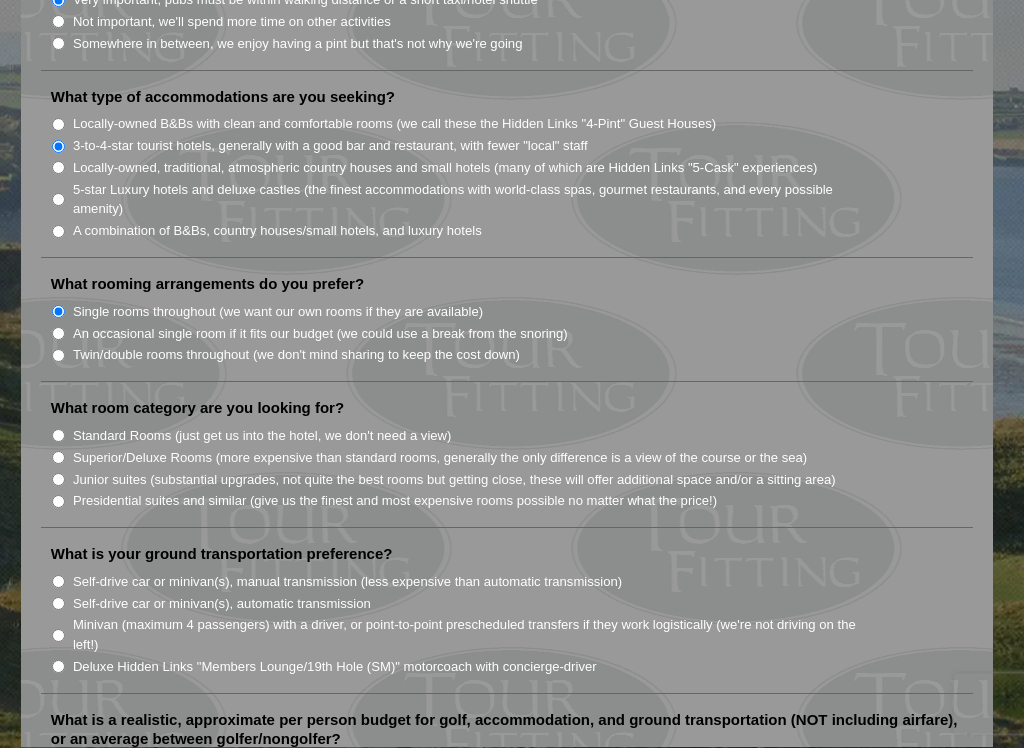 click on "Superior/Deluxe Rooms (more expensive than standard rooms, generally the only difference is a view of the course or the sea)" at bounding box center (58, 458) 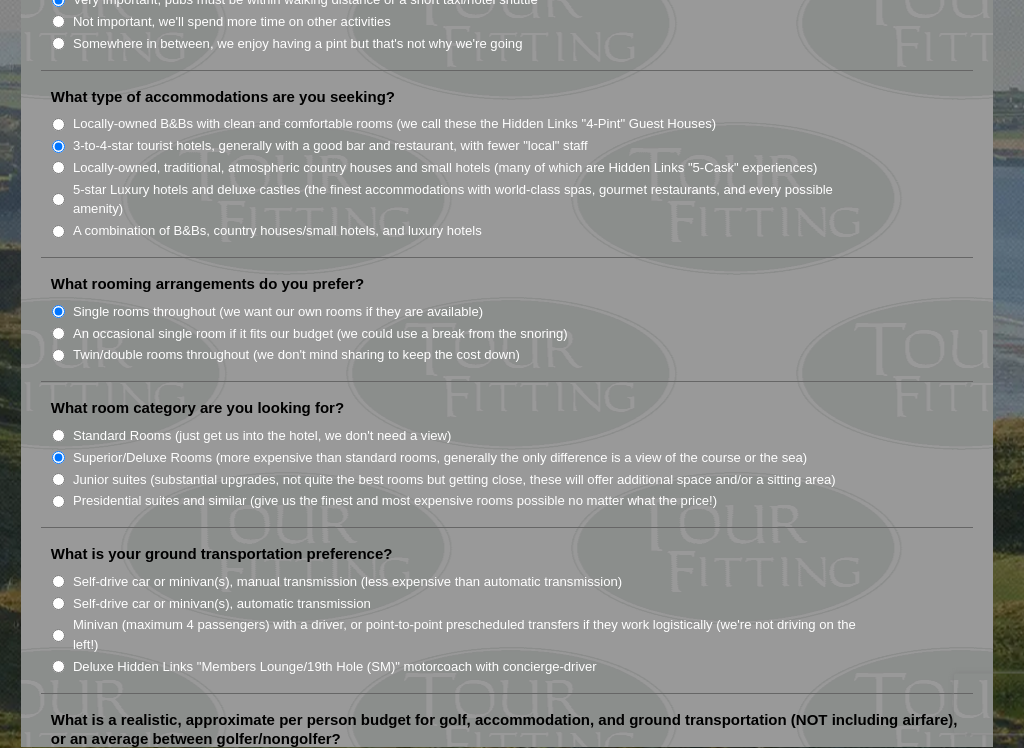 click on "Junior suites (substantial upgrades, not quite the best rooms but getting close, these will offer additional space and/or a sitting area)" at bounding box center [58, 480] 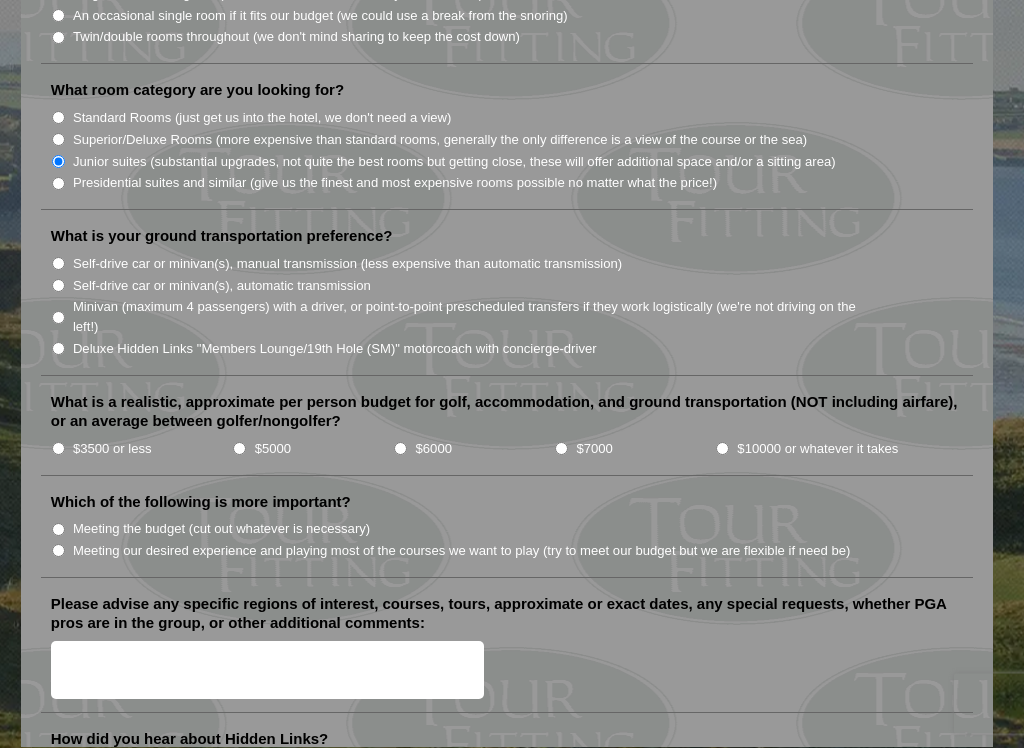 scroll, scrollTop: 1955, scrollLeft: 0, axis: vertical 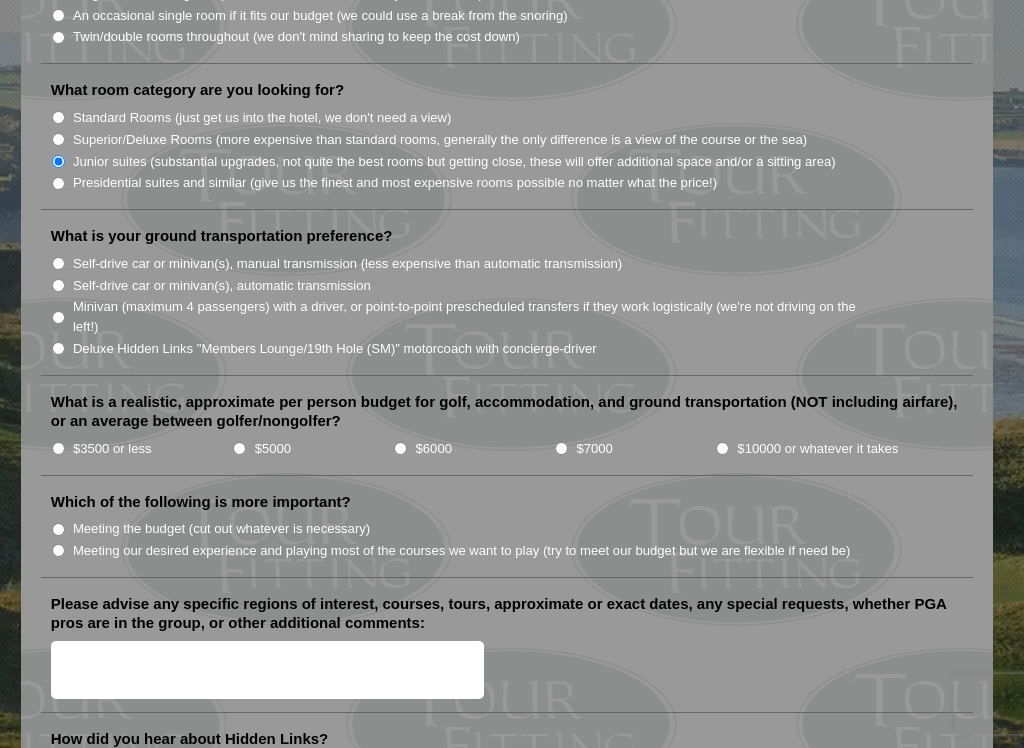 click on "Self-drive car or minivan(s), manual transmission (less expensive than automatic transmission)" at bounding box center (58, 263) 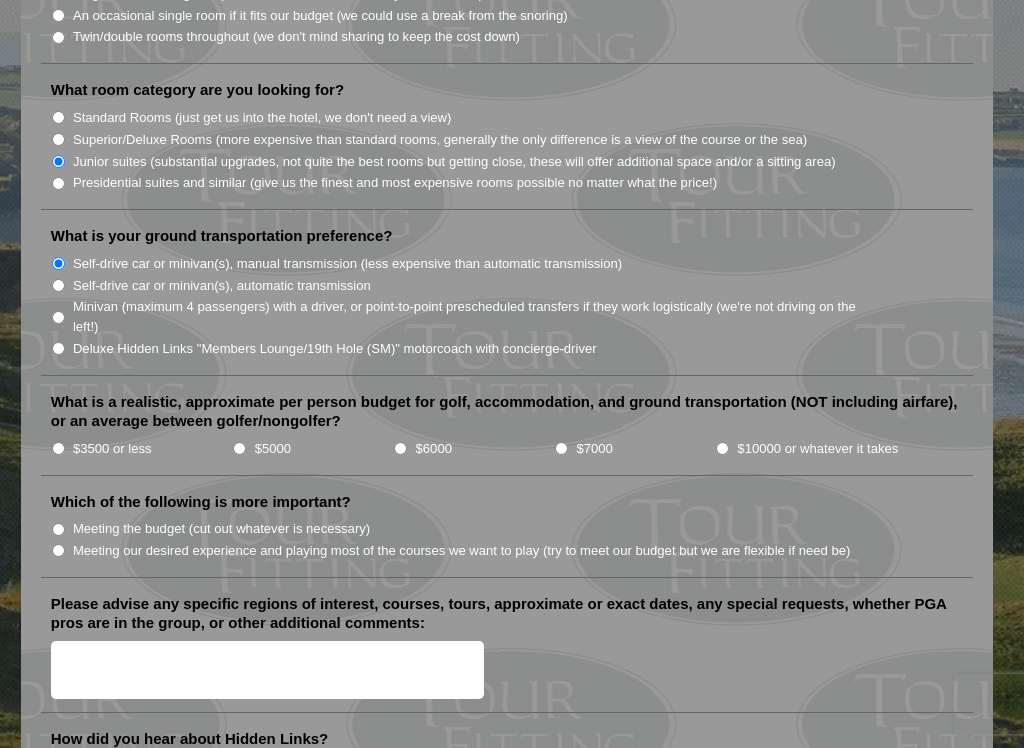 click on "$5000" at bounding box center [239, 448] 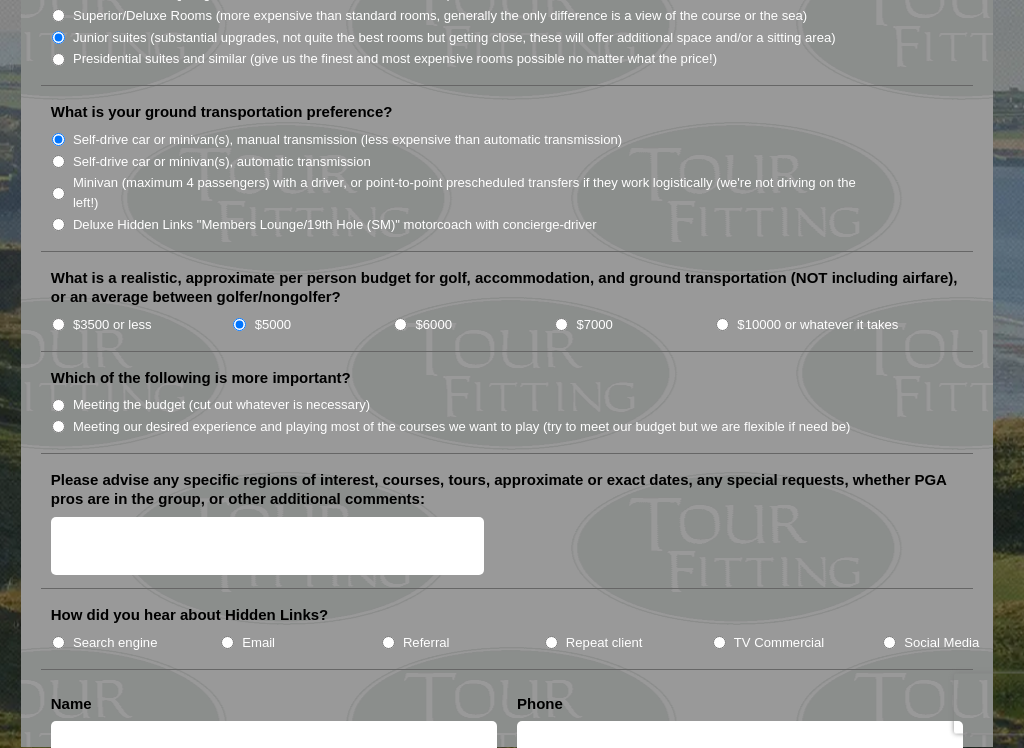 scroll, scrollTop: 2078, scrollLeft: 0, axis: vertical 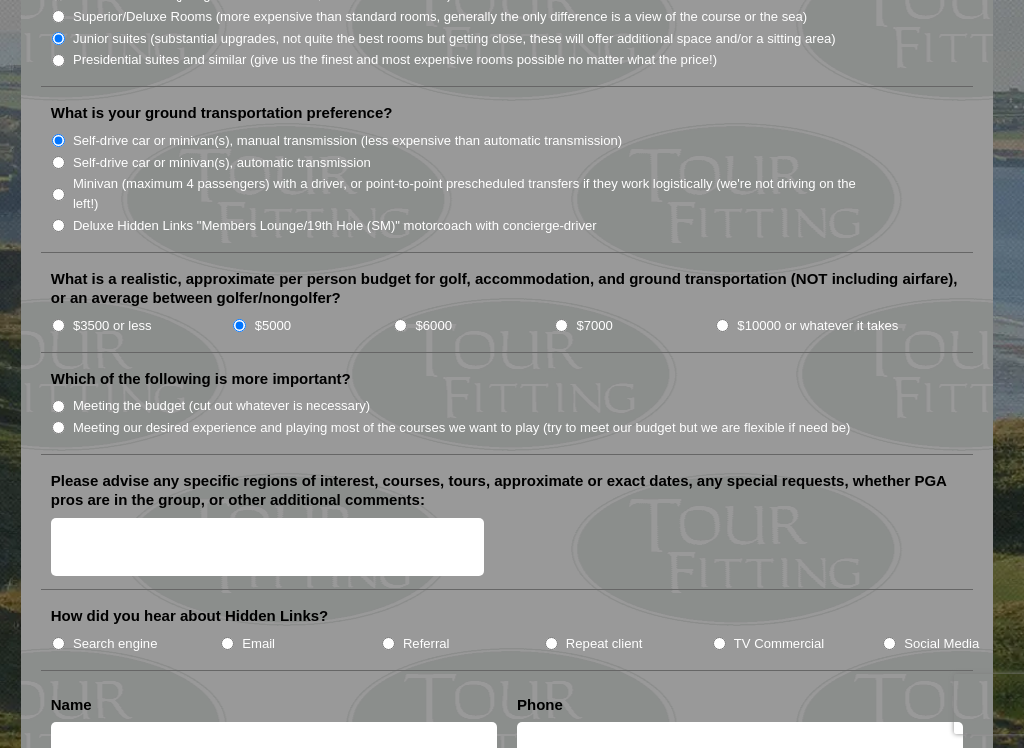 click on "$3500 or less" at bounding box center [58, 325] 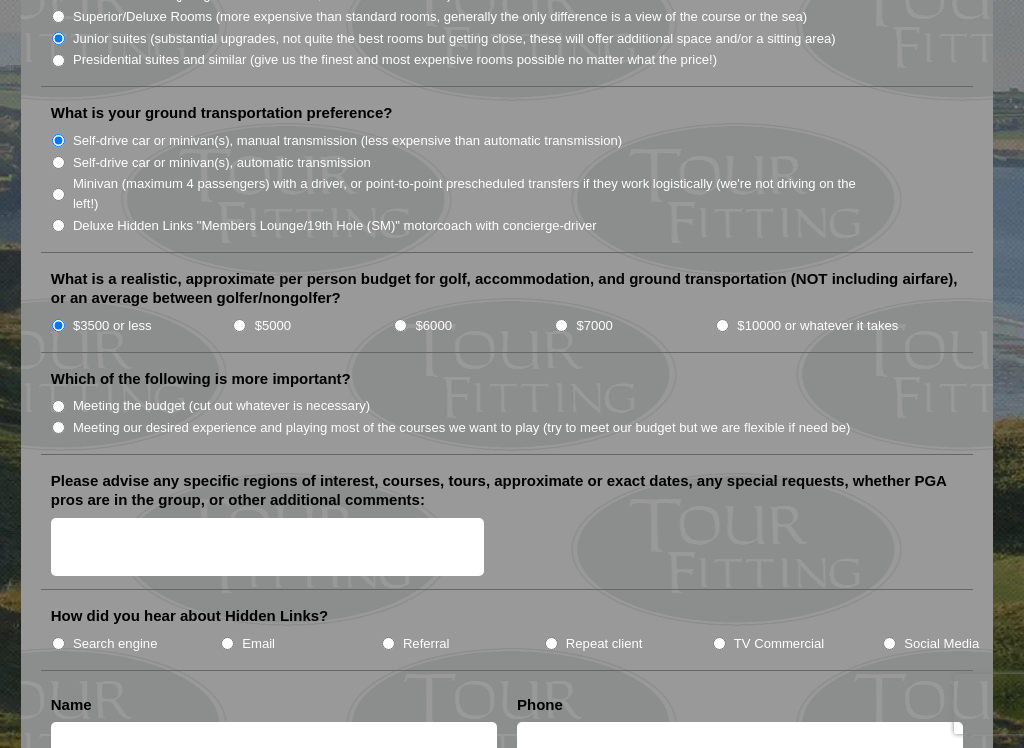 click on "Meeting the budget (cut out whatever is necessary)" at bounding box center (58, 406) 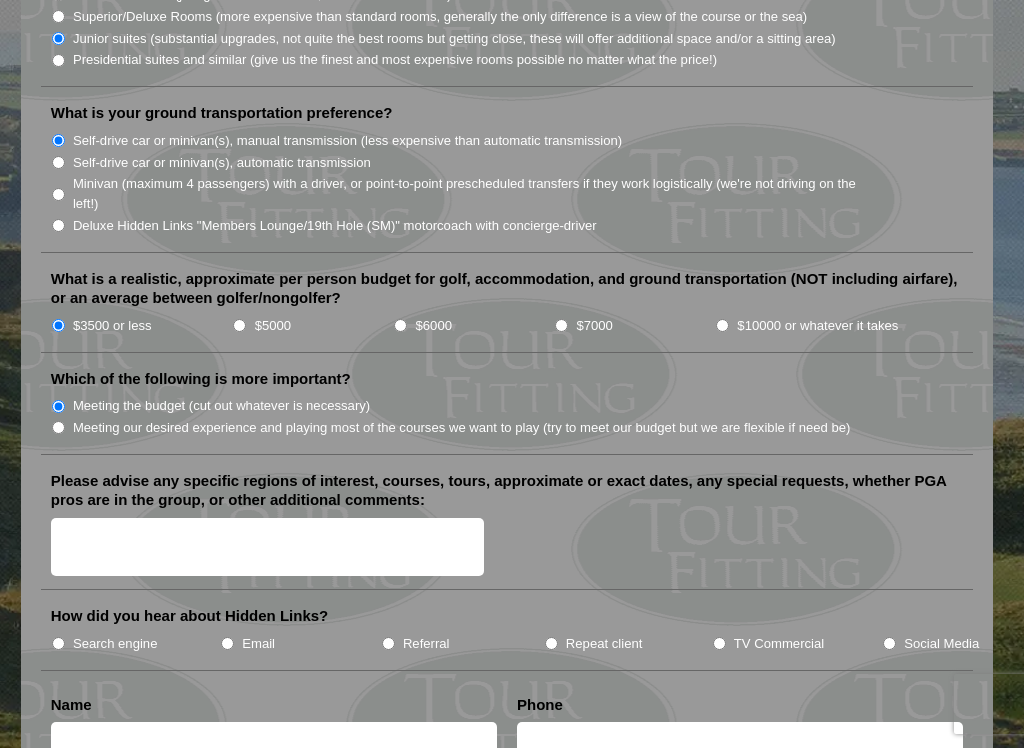 click on "Meeting the budget (cut out whatever is necessary)" at bounding box center (221, 406) 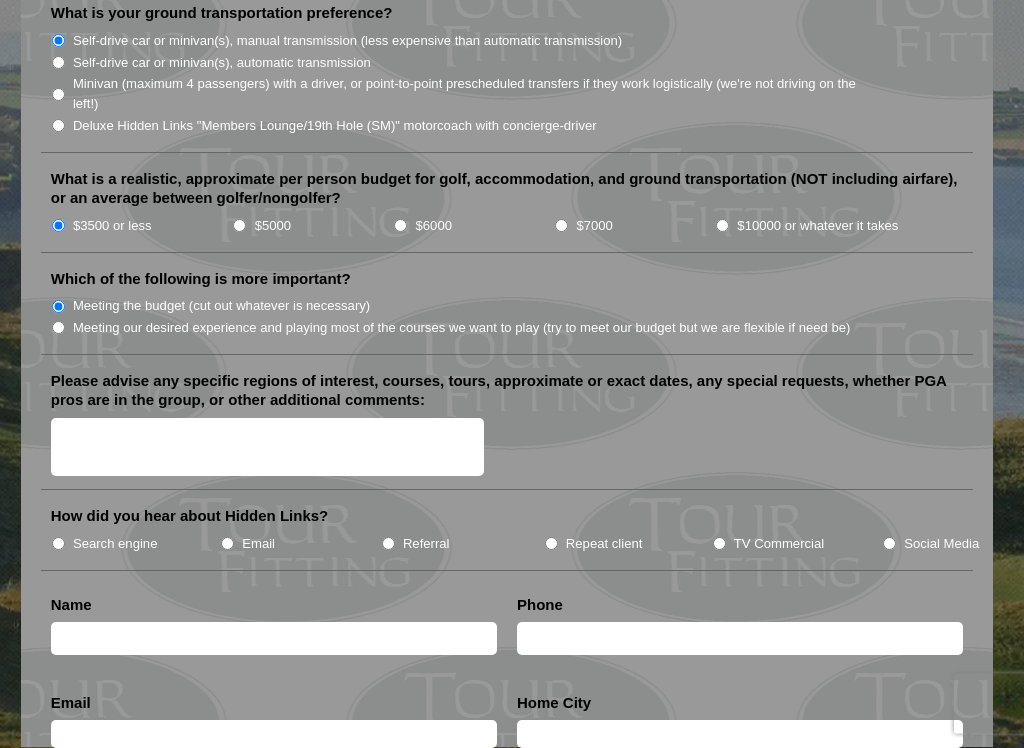 scroll, scrollTop: 2193, scrollLeft: 0, axis: vertical 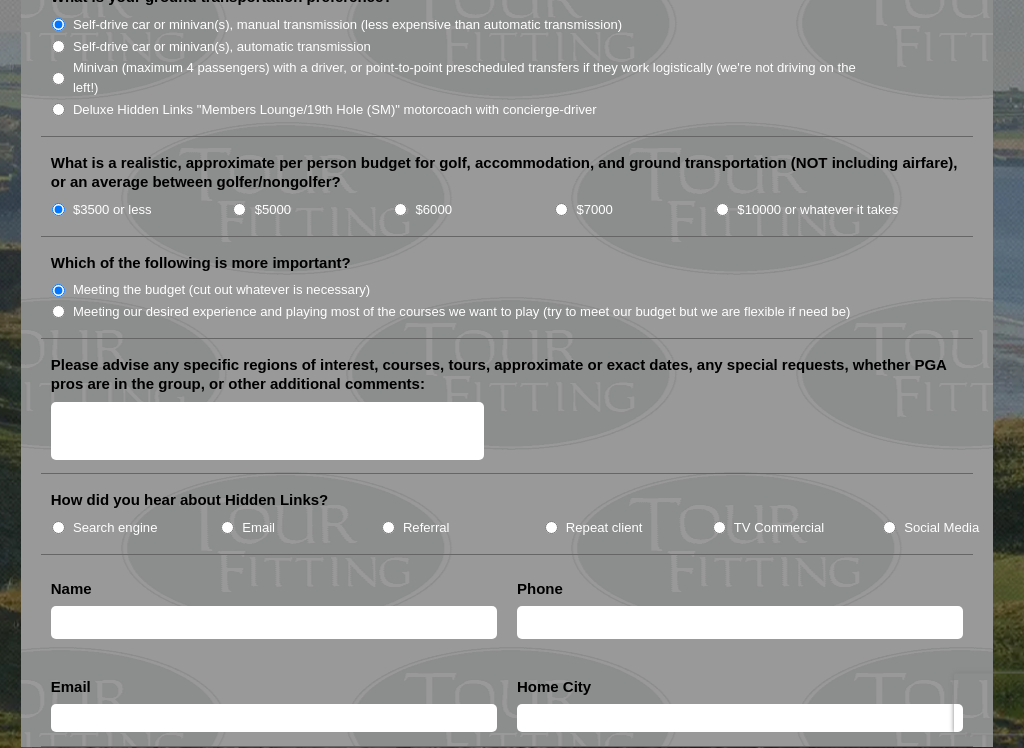 click on "TV Commercial" at bounding box center [797, 528] 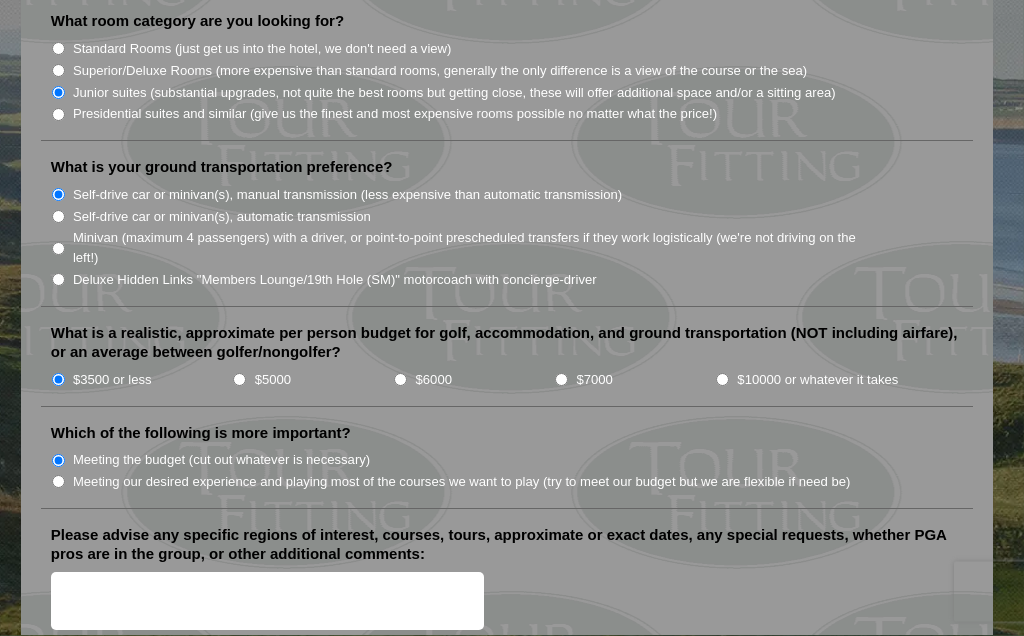 scroll, scrollTop: 2014, scrollLeft: 0, axis: vertical 